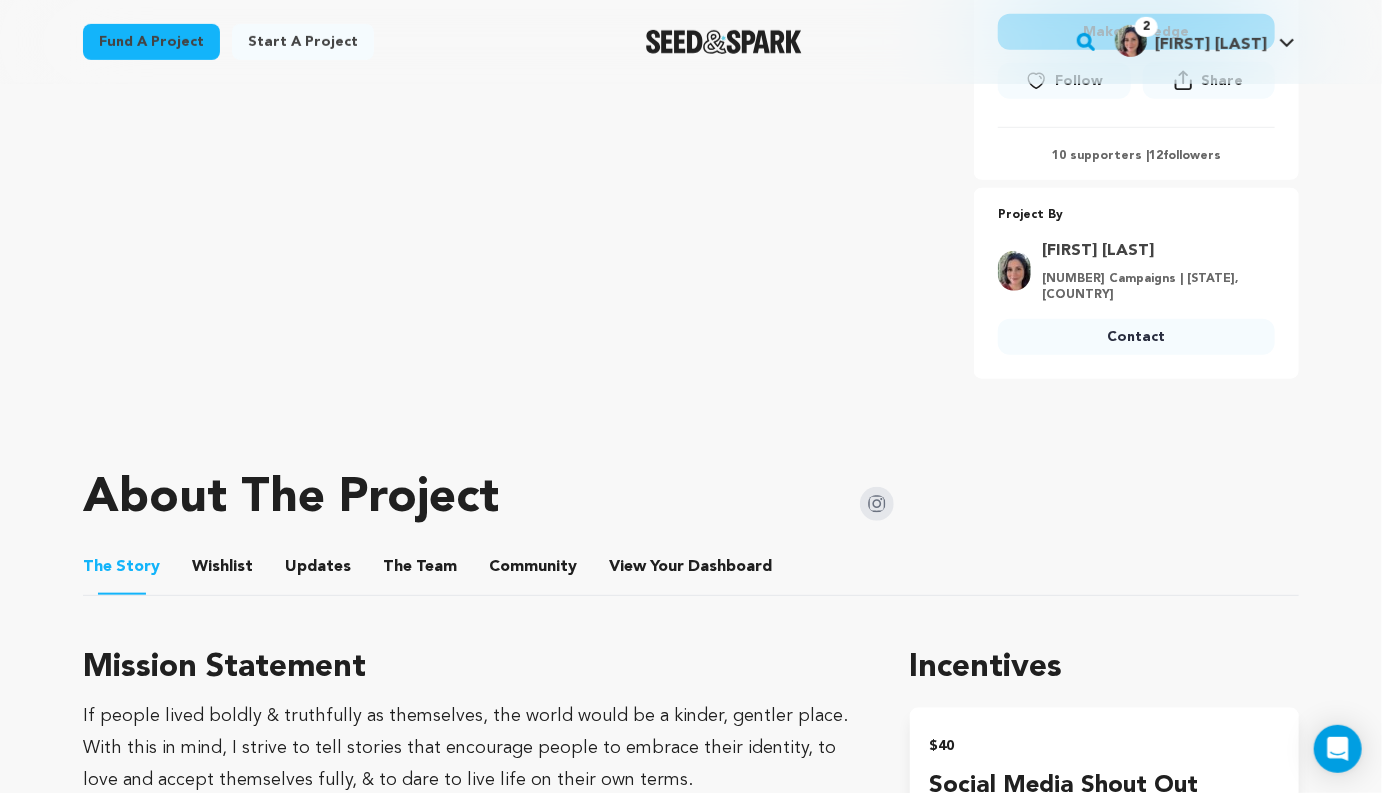 scroll, scrollTop: 616, scrollLeft: 0, axis: vertical 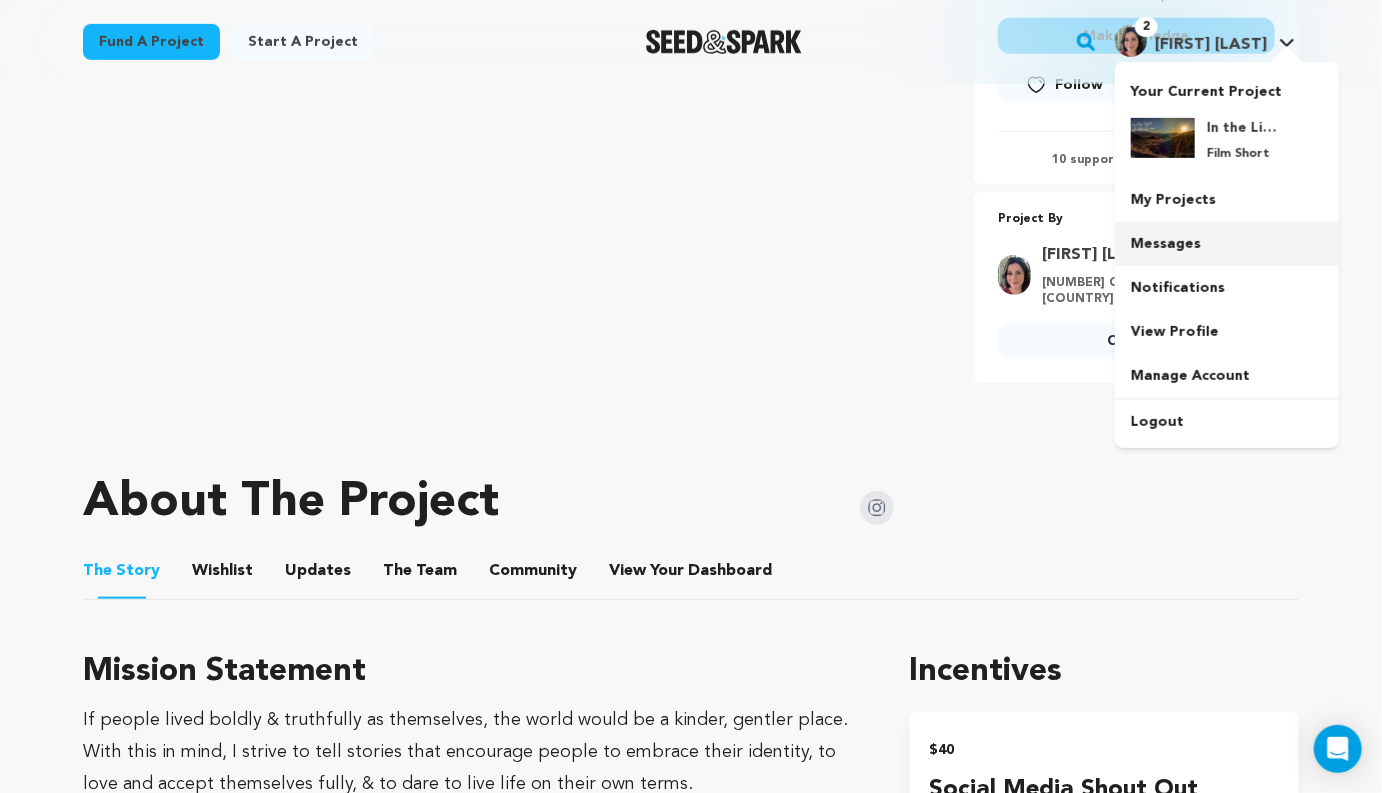 click on "Messages" at bounding box center (1227, 244) 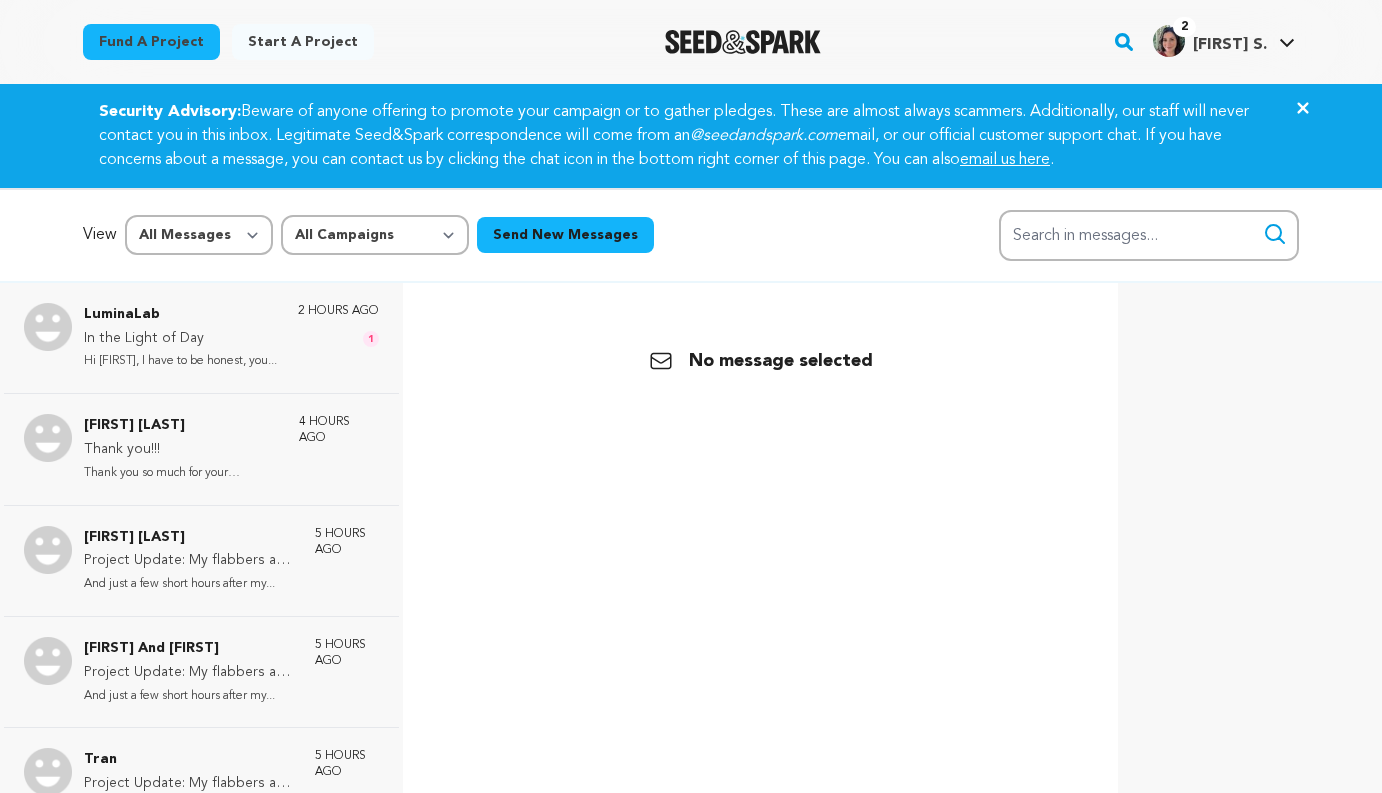 scroll, scrollTop: 0, scrollLeft: 0, axis: both 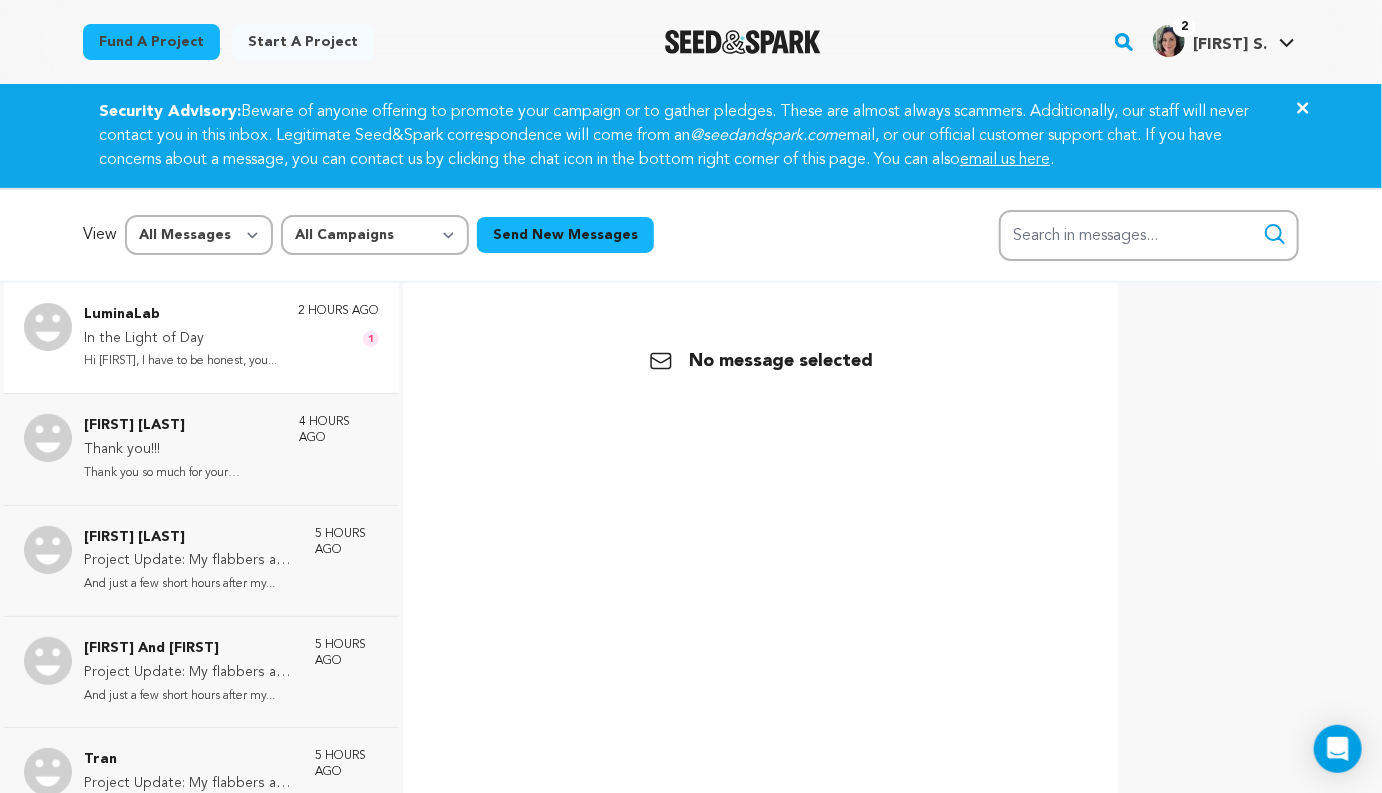 click on "In the Light of Day" at bounding box center (180, 339) 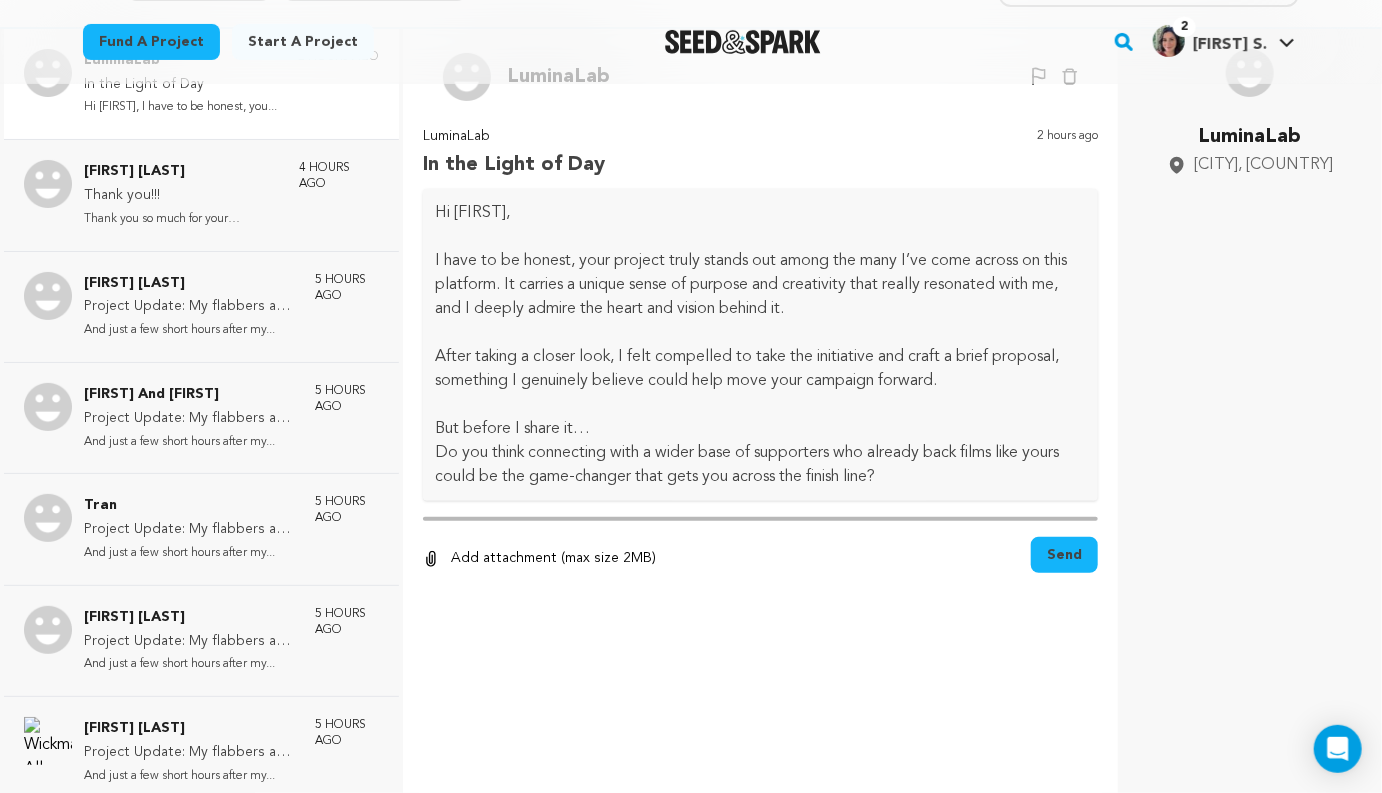 scroll, scrollTop: 298, scrollLeft: 0, axis: vertical 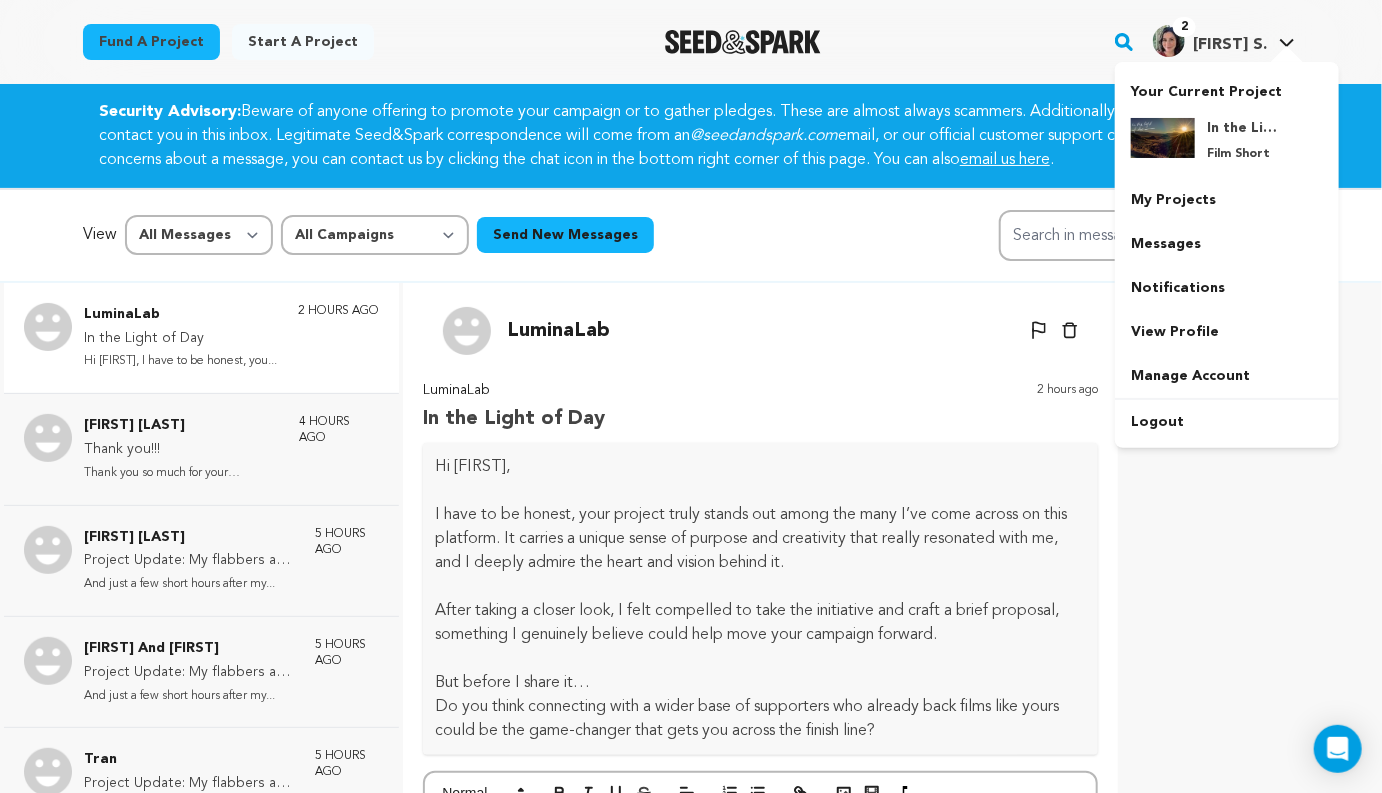 click at bounding box center (1287, 56) 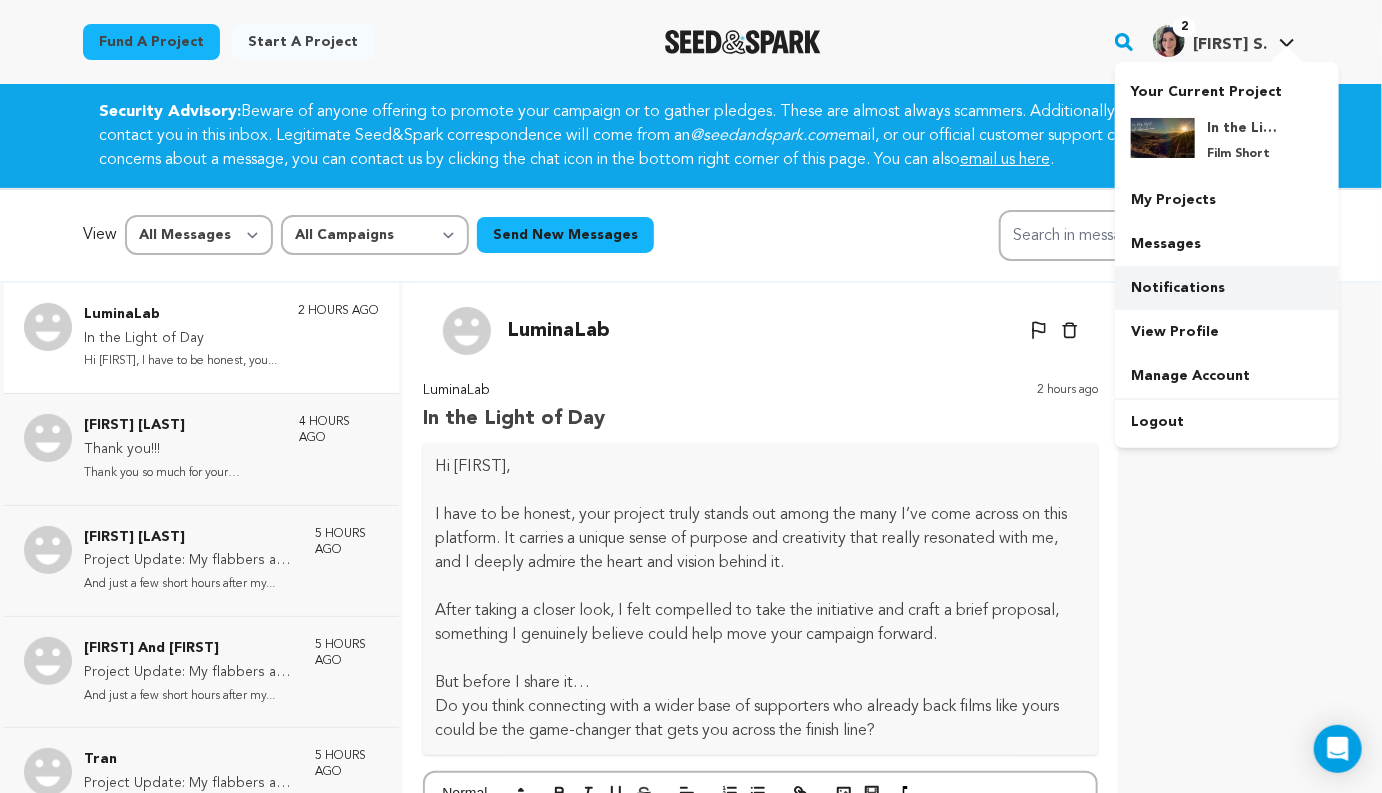 click on "Notifications" at bounding box center (1227, 288) 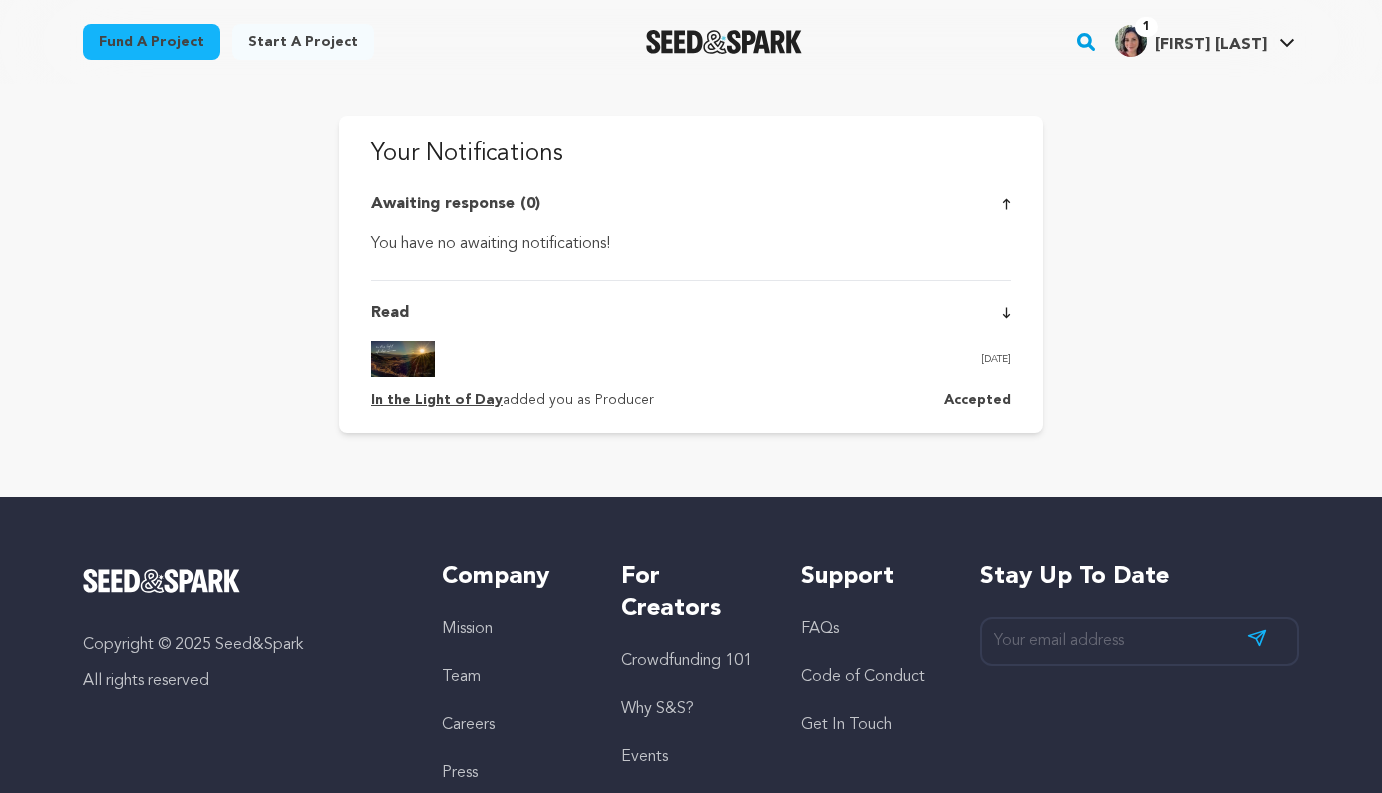 scroll, scrollTop: 0, scrollLeft: 0, axis: both 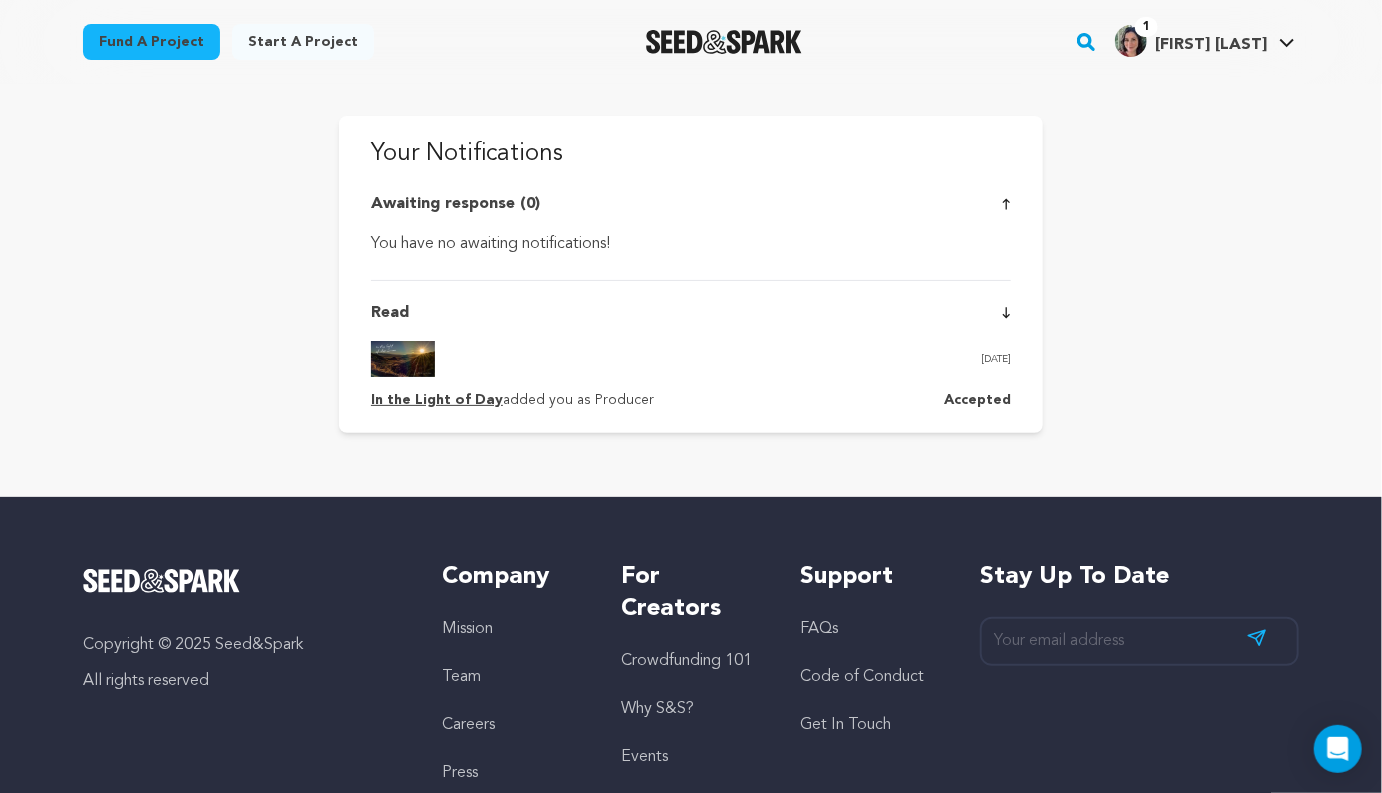 click on "[NUMBER]
[FIRST] [LAST]
[FIRST] [LAST]" at bounding box center [1205, 39] 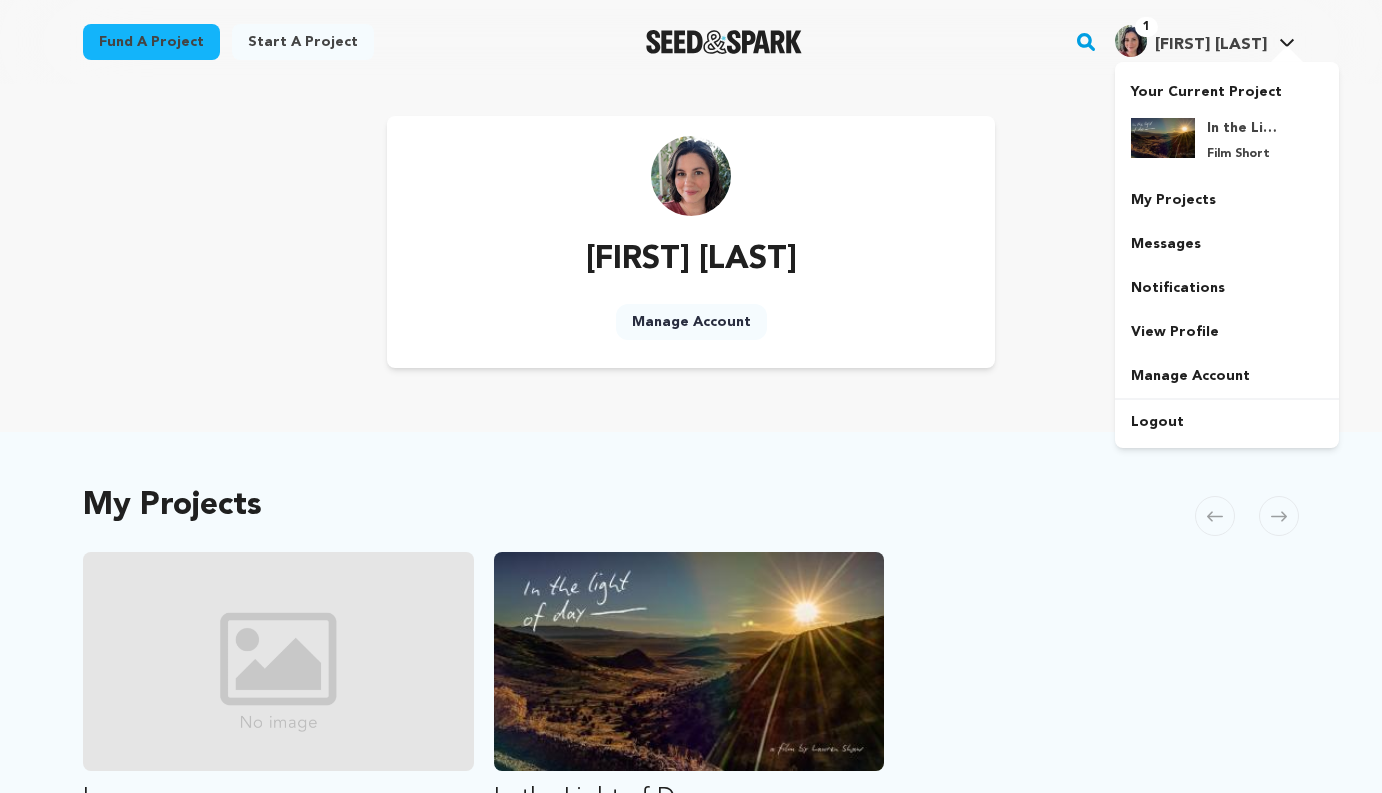 scroll, scrollTop: 0, scrollLeft: 0, axis: both 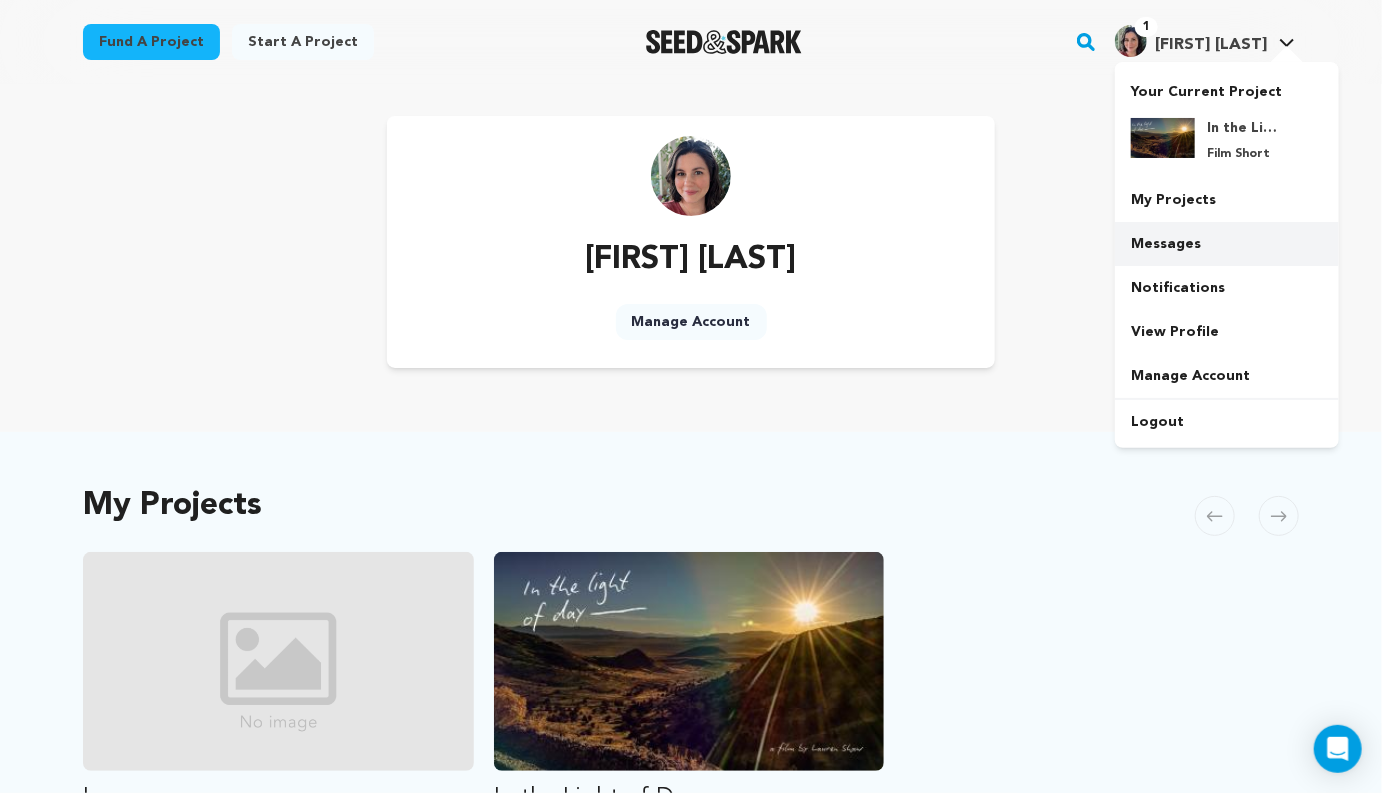 click on "Messages" at bounding box center [1227, 244] 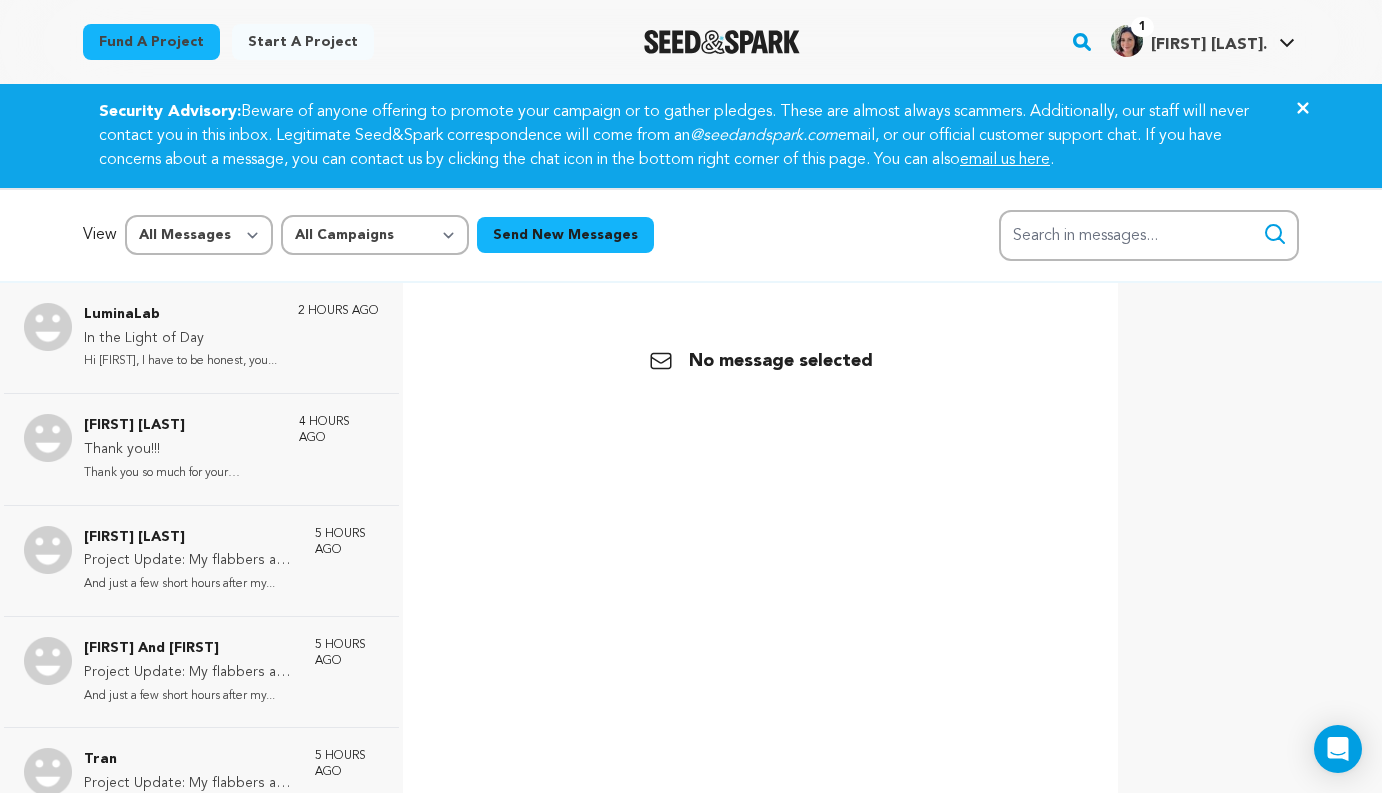 scroll, scrollTop: 0, scrollLeft: 0, axis: both 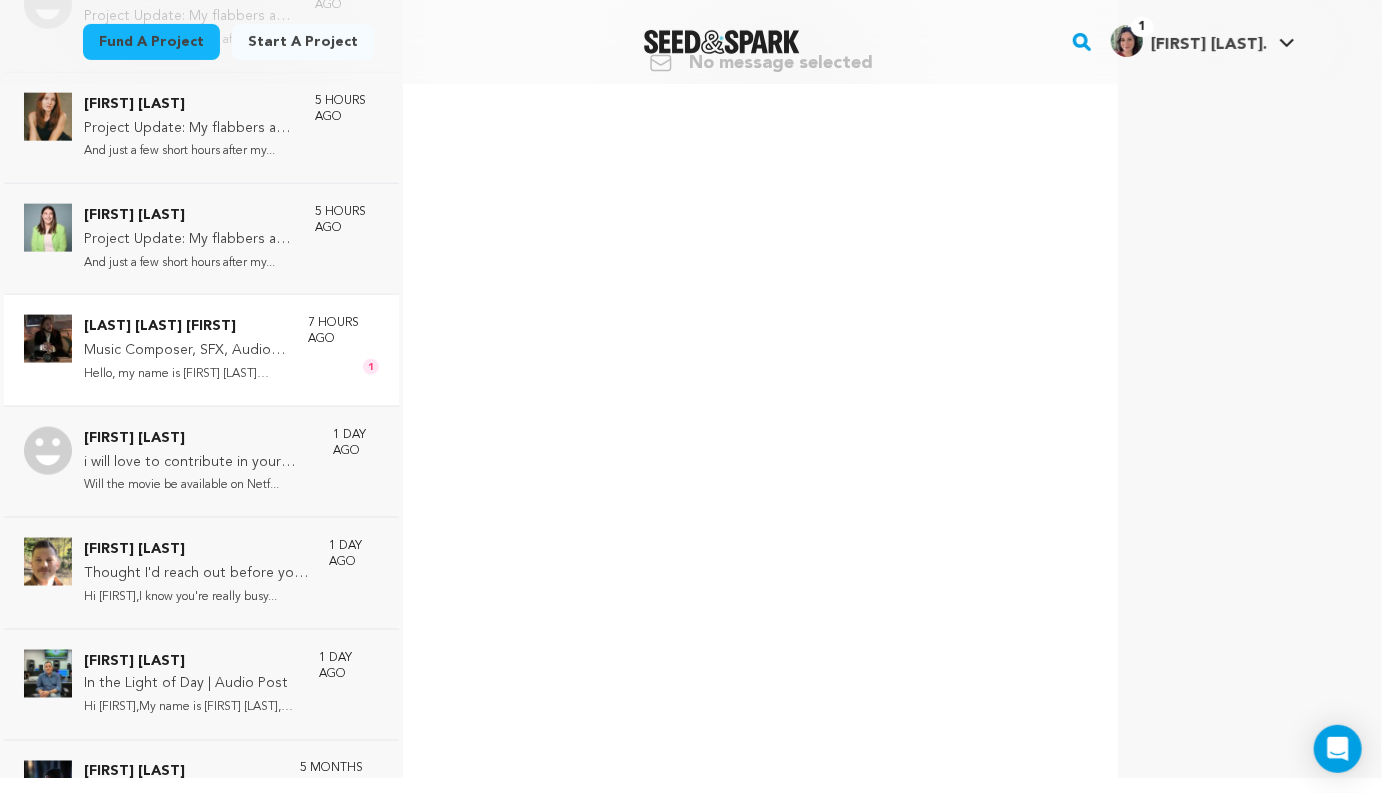 click on "Music Composer, SFX, Audio Editor" at bounding box center (186, 351) 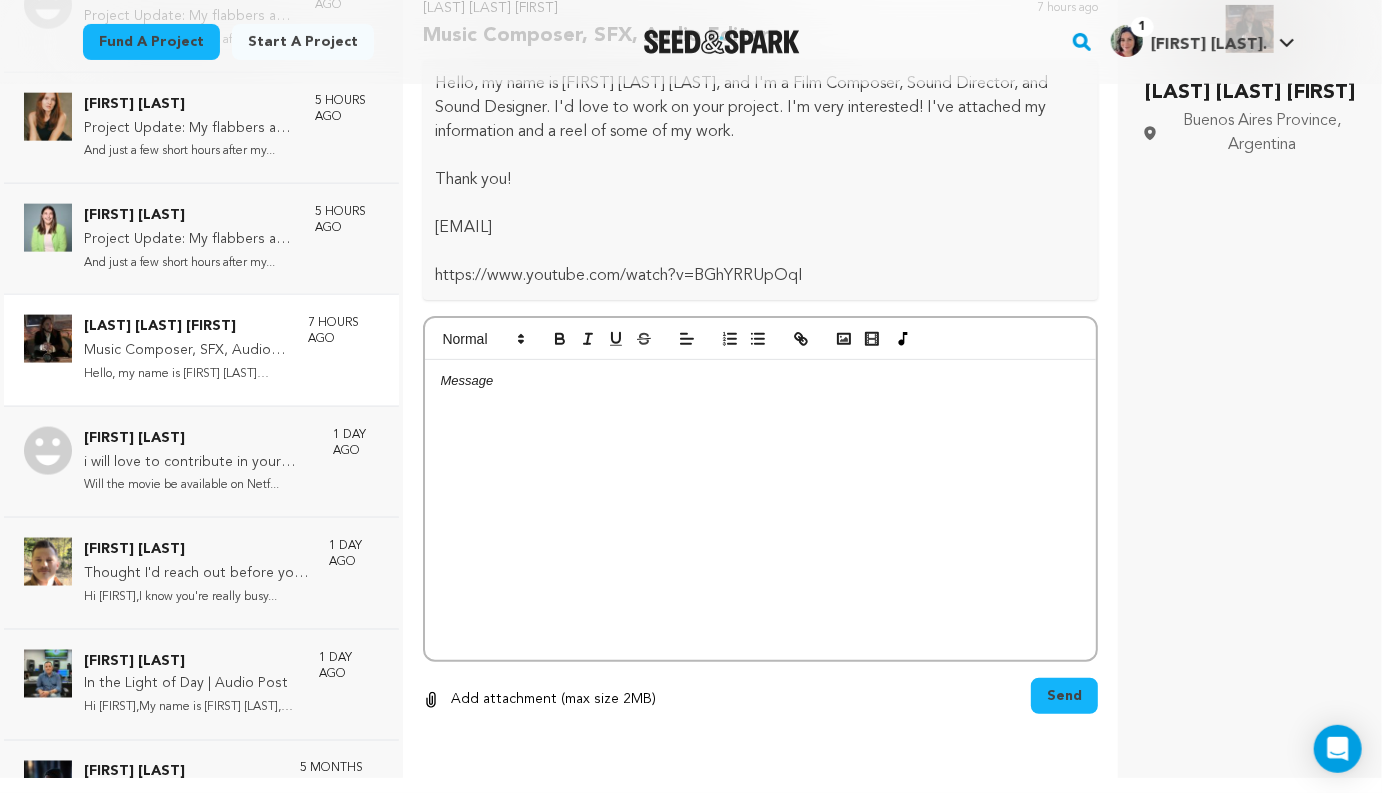 scroll, scrollTop: 0, scrollLeft: 0, axis: both 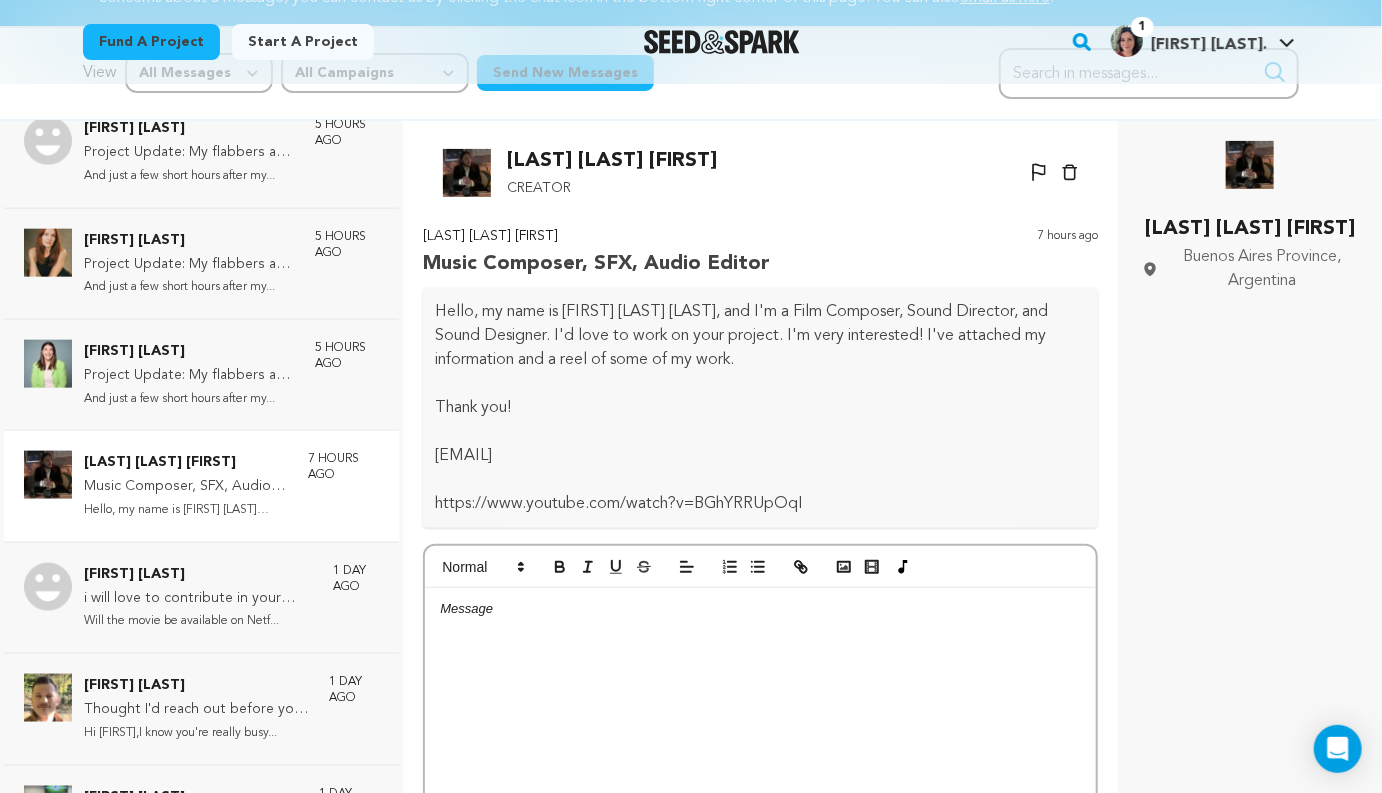 click on "https://www.youtube.com/watch?v=BGhYRRUpOqI" at bounding box center (760, 504) 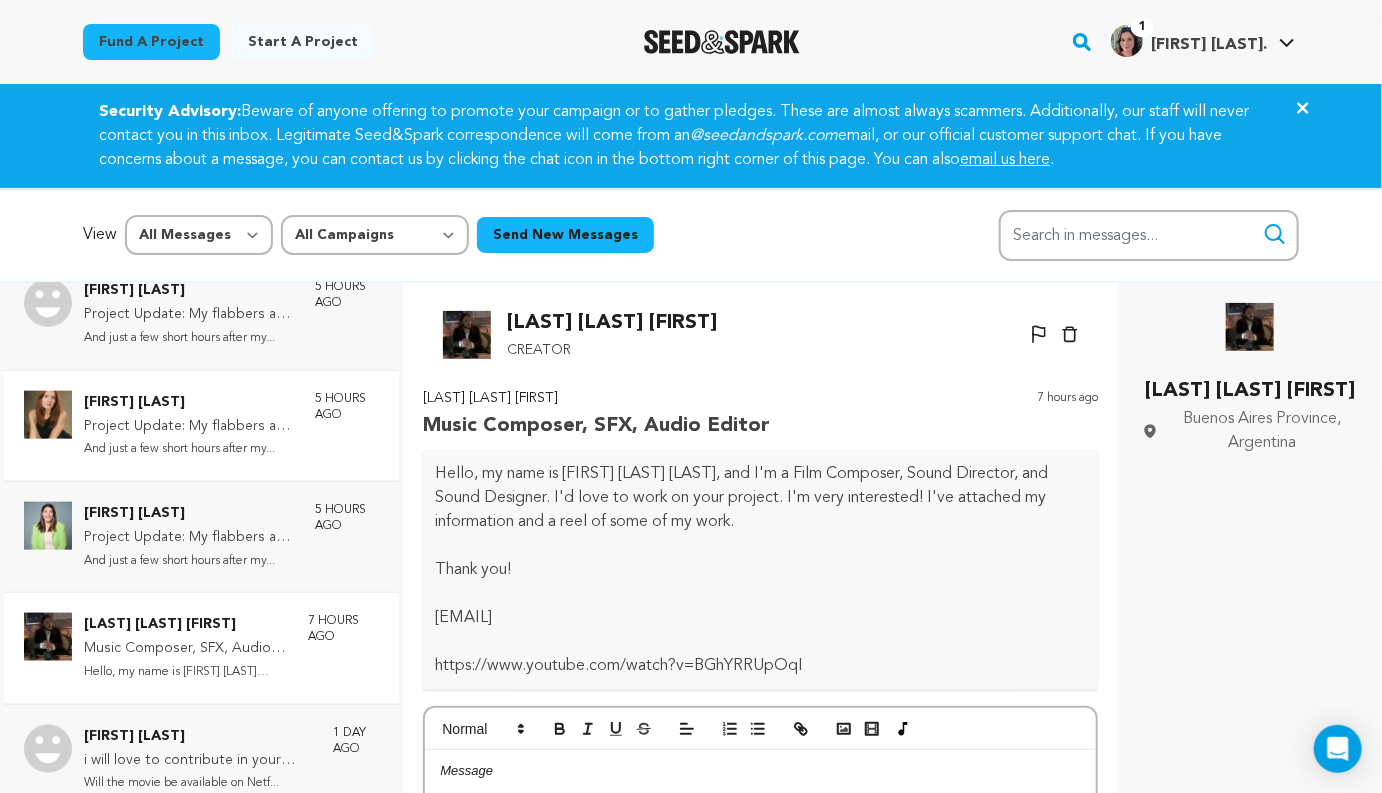 scroll, scrollTop: 1096, scrollLeft: 0, axis: vertical 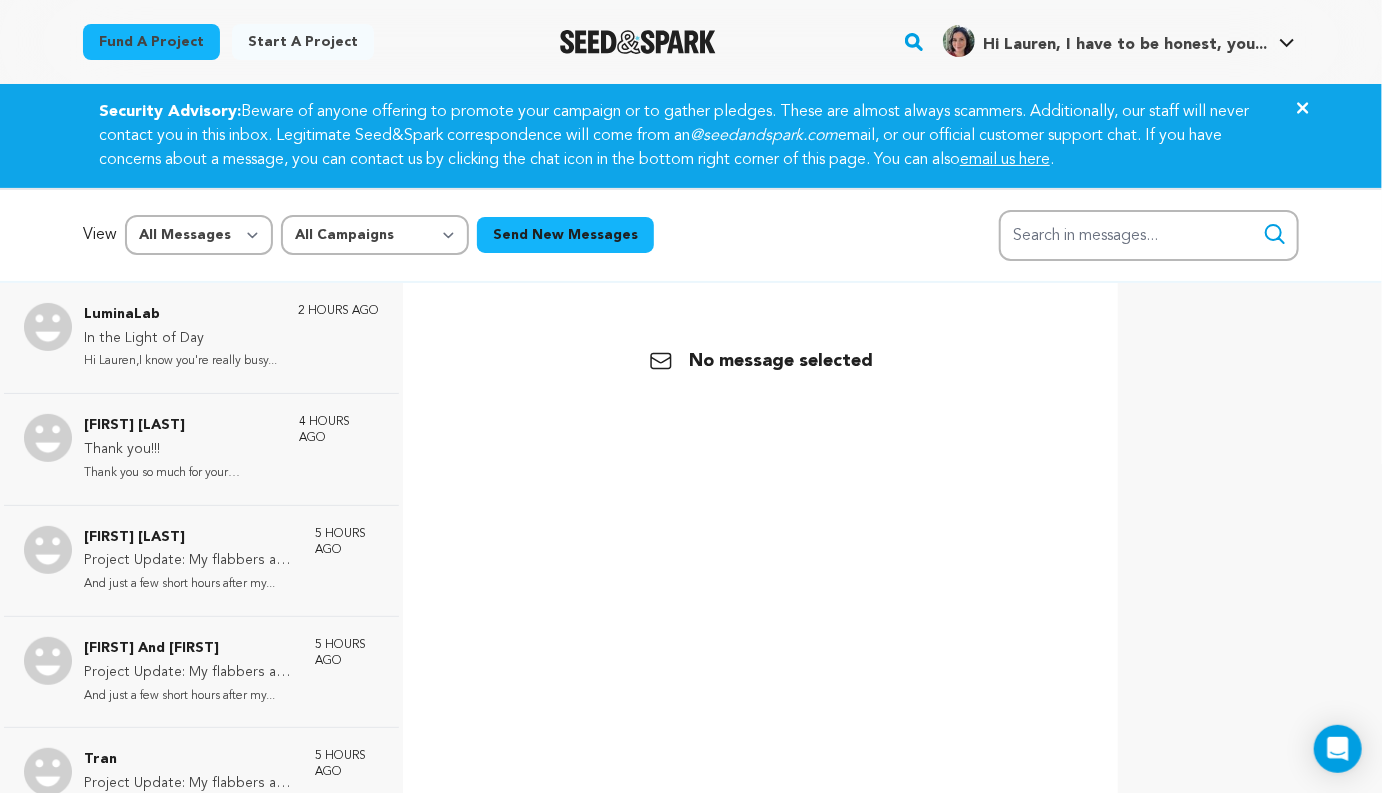 click 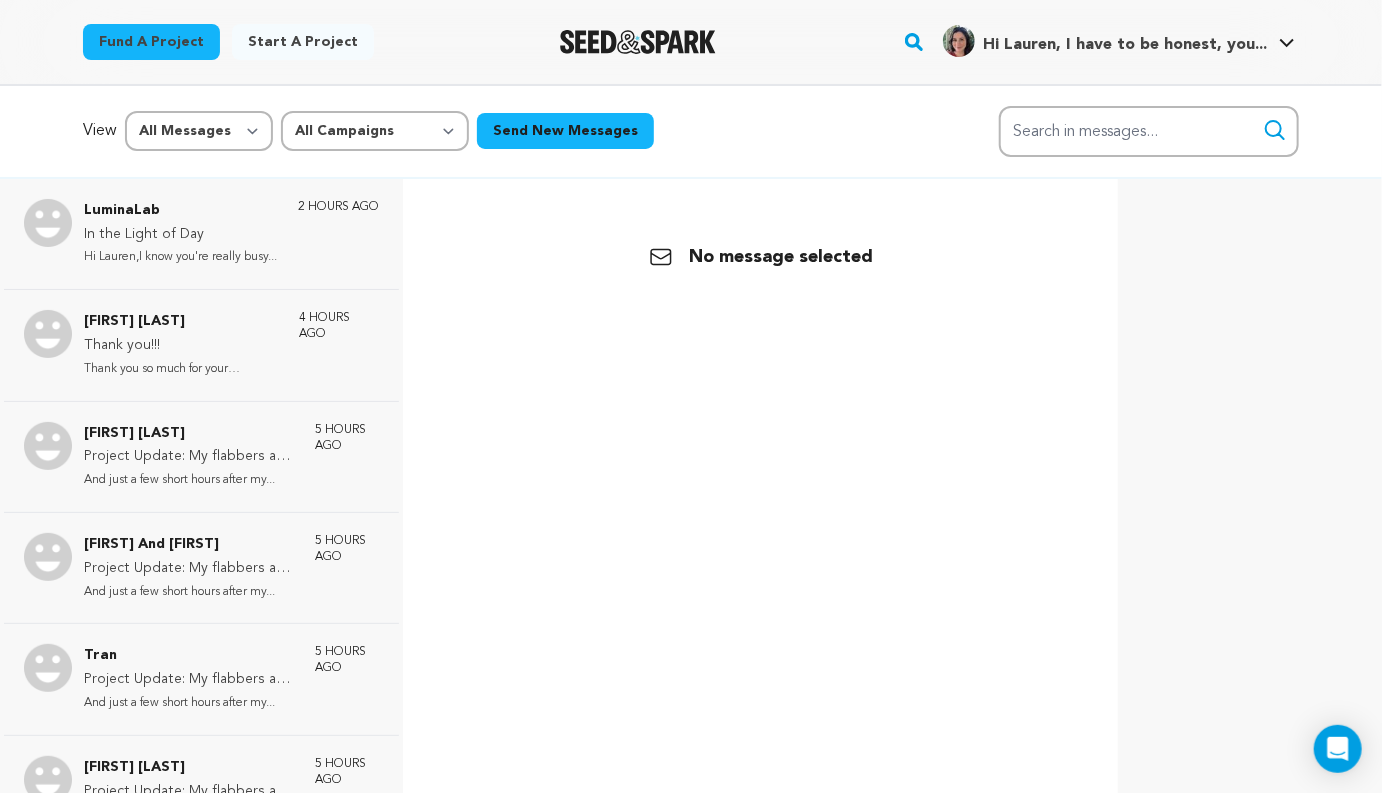 click at bounding box center [638, 42] 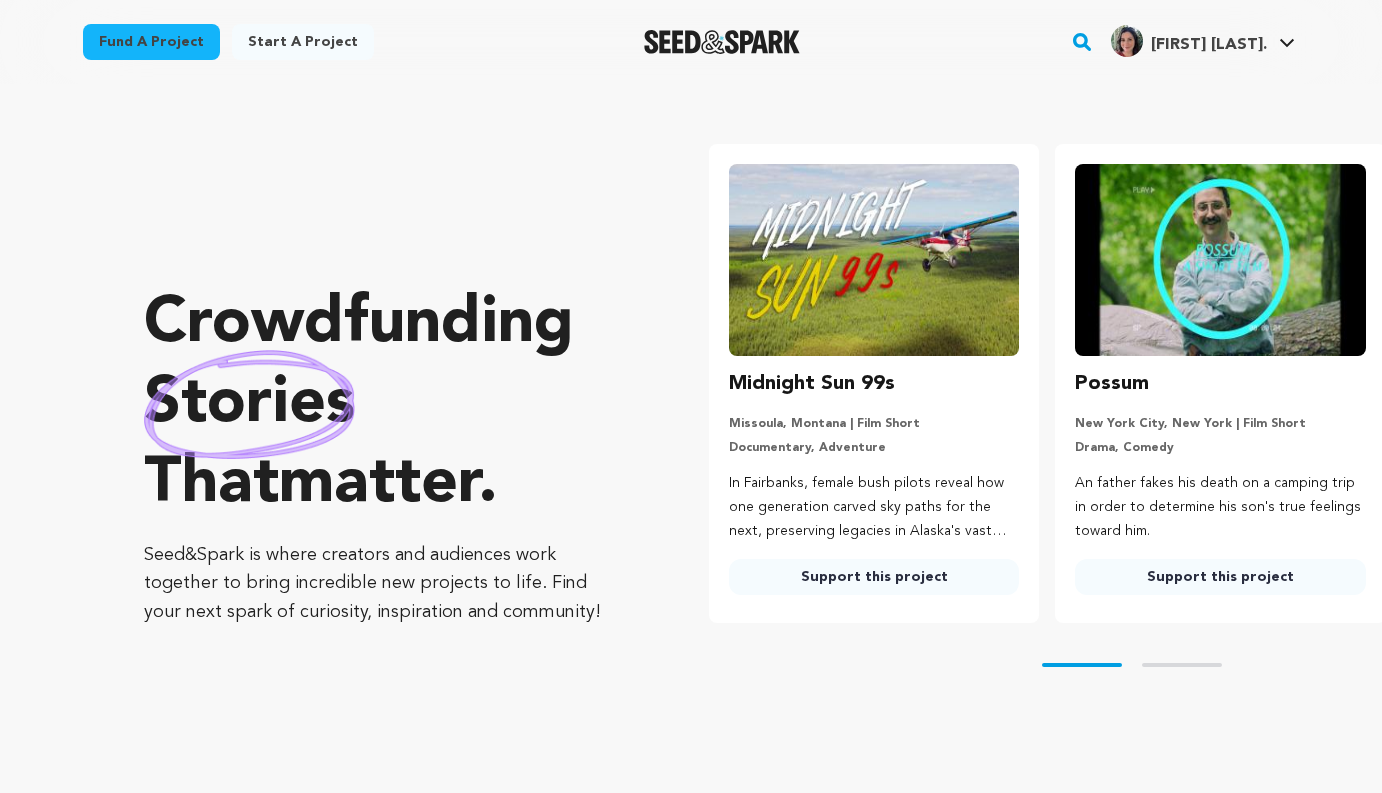 scroll, scrollTop: 0, scrollLeft: 0, axis: both 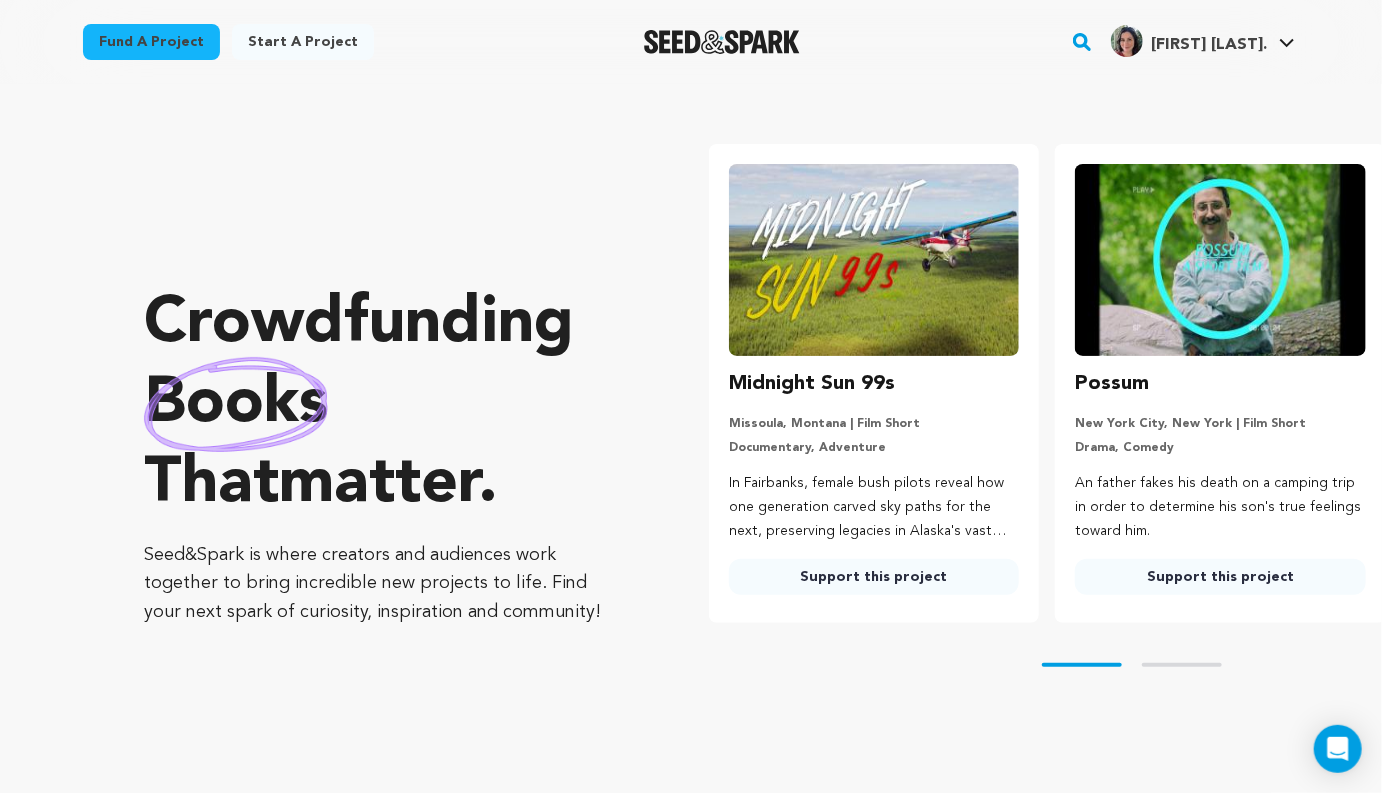 click on "Support this project" at bounding box center (1220, 577) 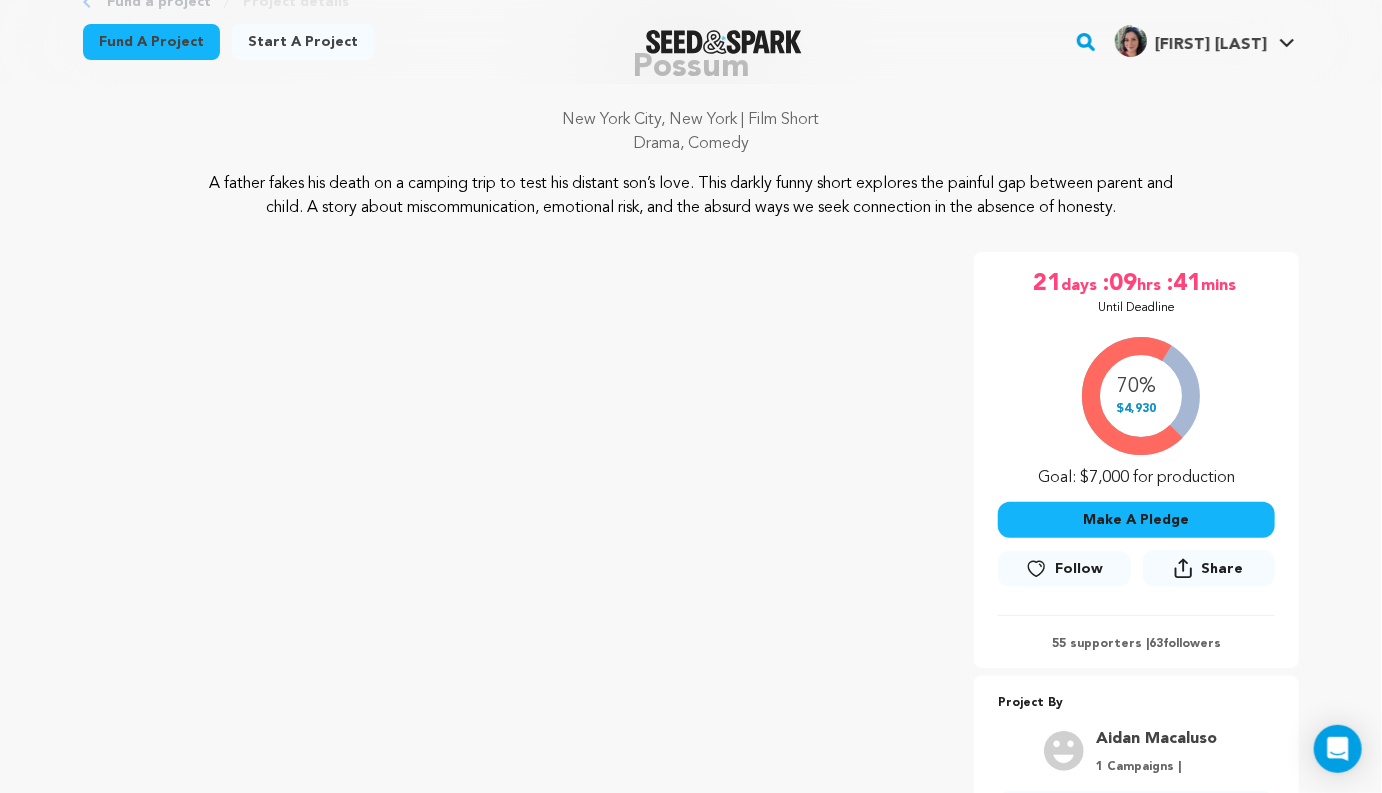 scroll, scrollTop: 0, scrollLeft: 0, axis: both 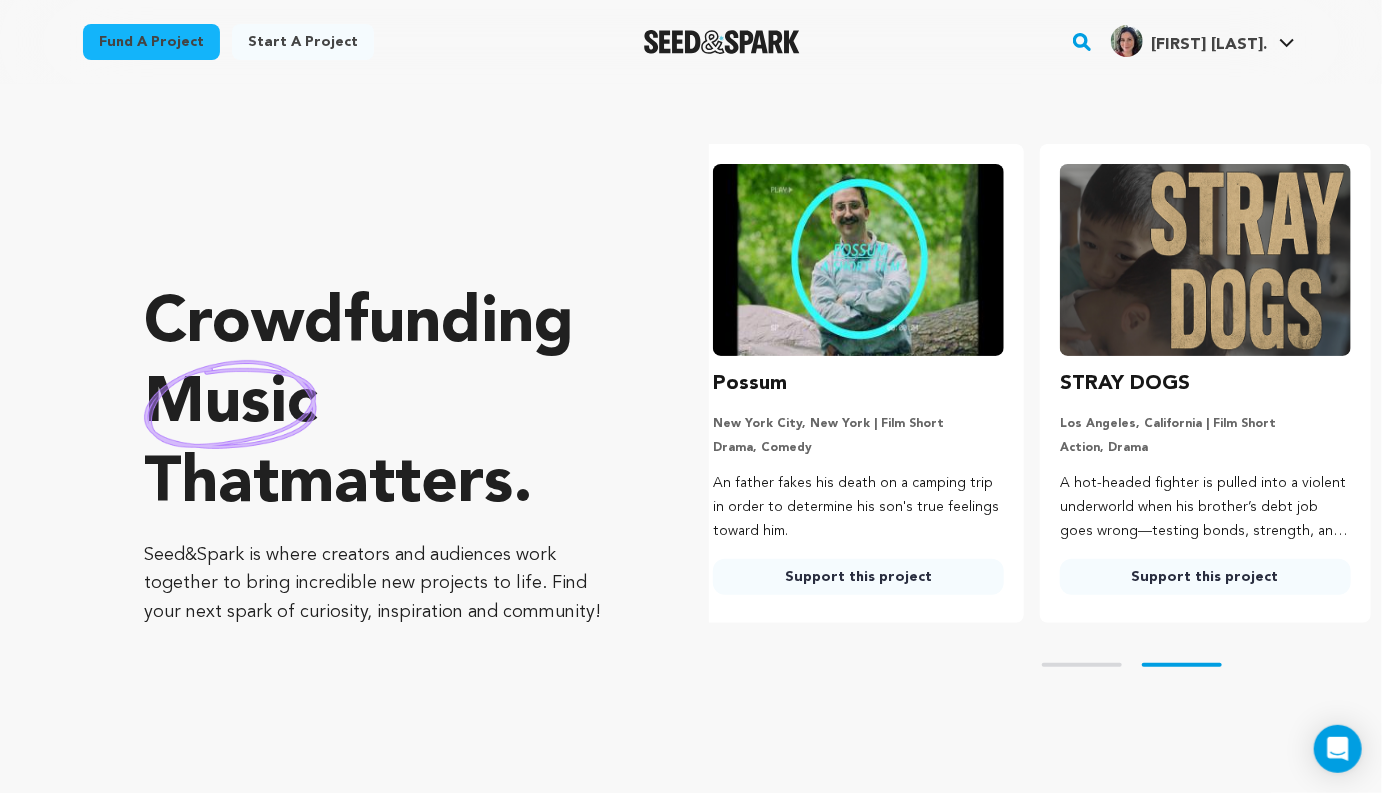 click on "Support this project" at bounding box center (1205, 577) 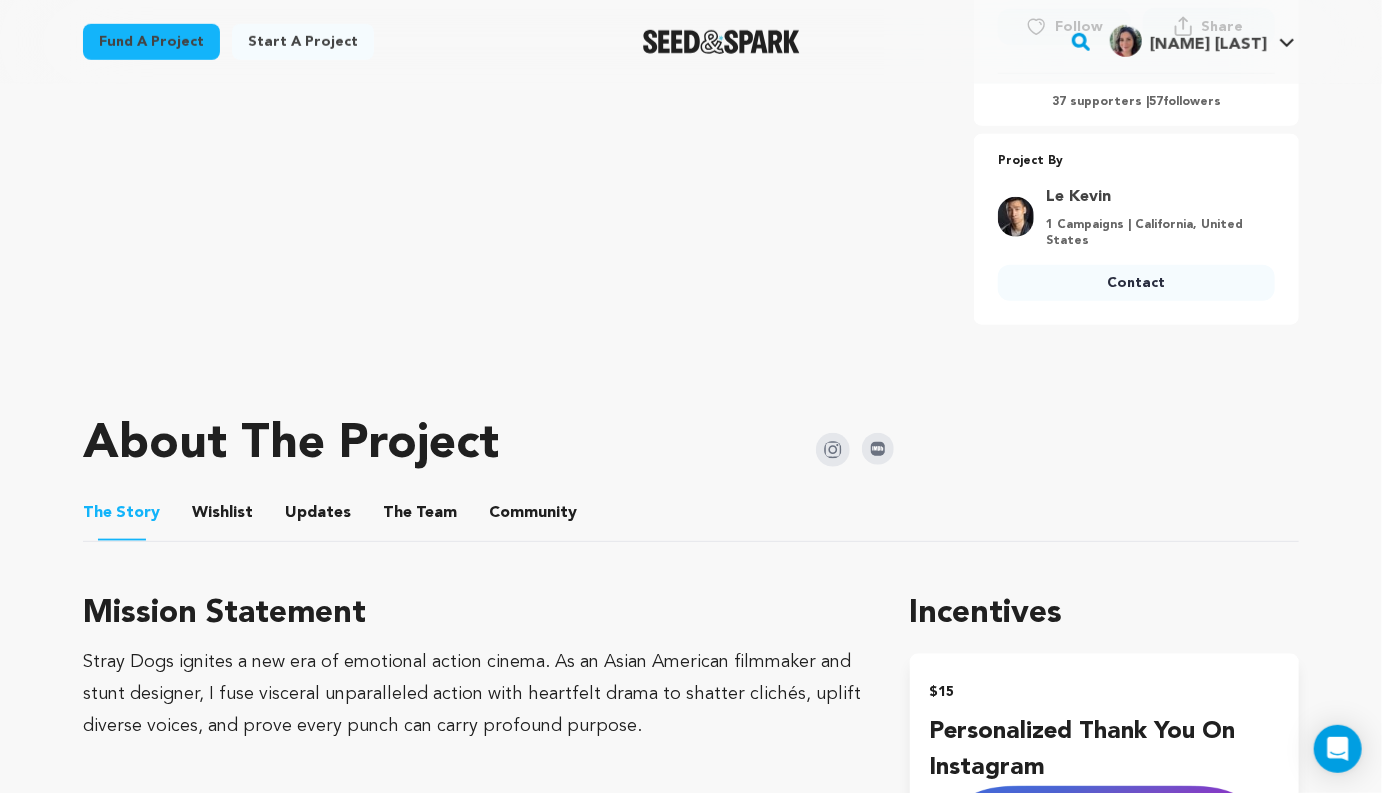 scroll, scrollTop: 716, scrollLeft: 0, axis: vertical 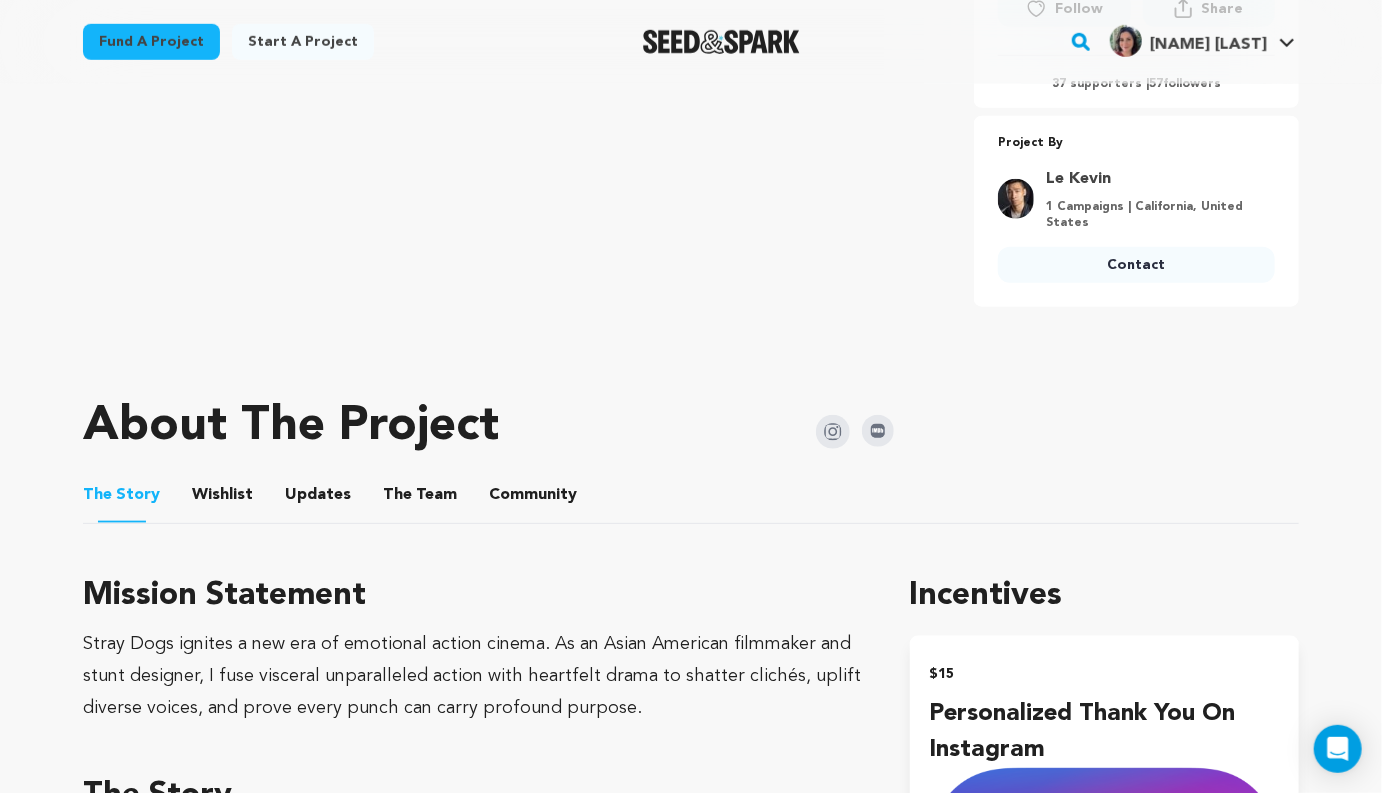 click on "Community" at bounding box center [533, 499] 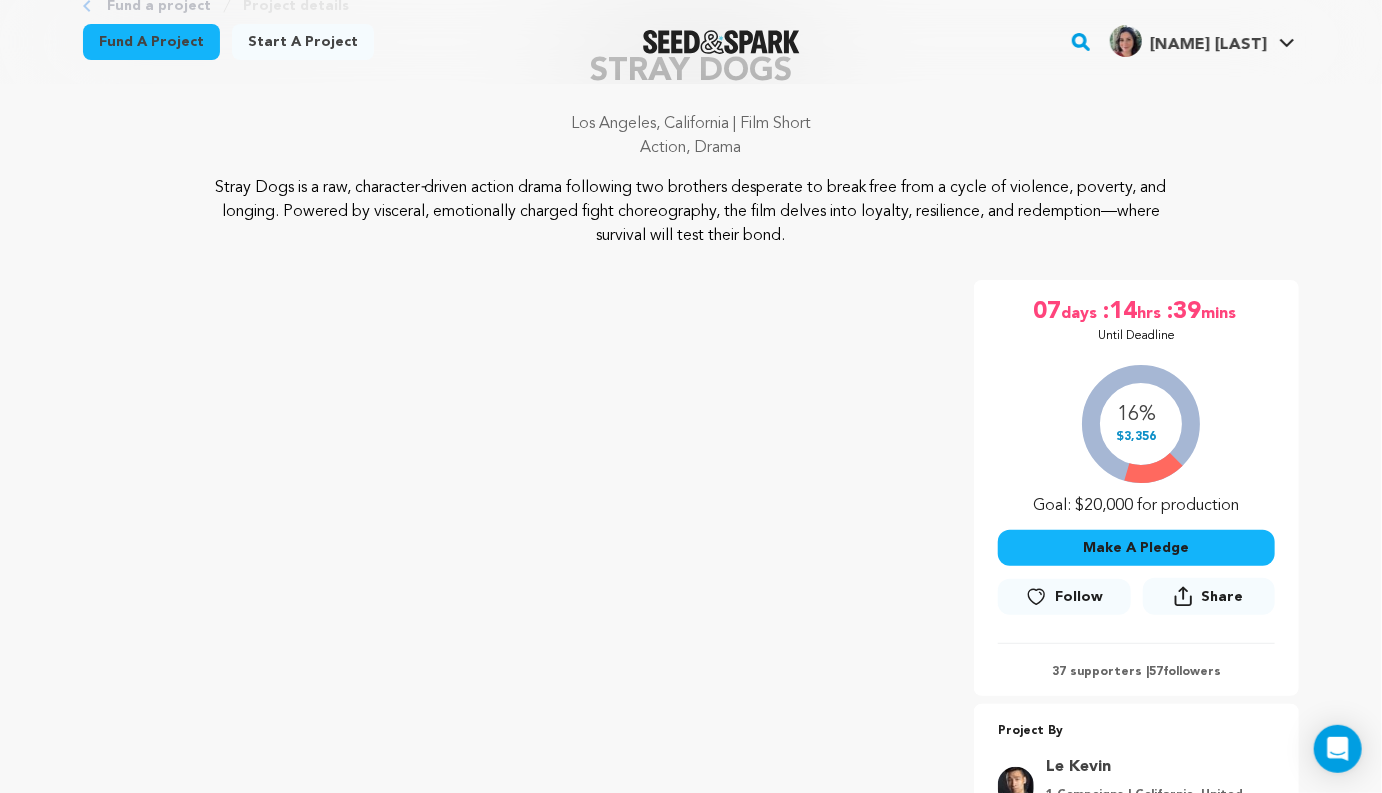 scroll, scrollTop: 0, scrollLeft: 0, axis: both 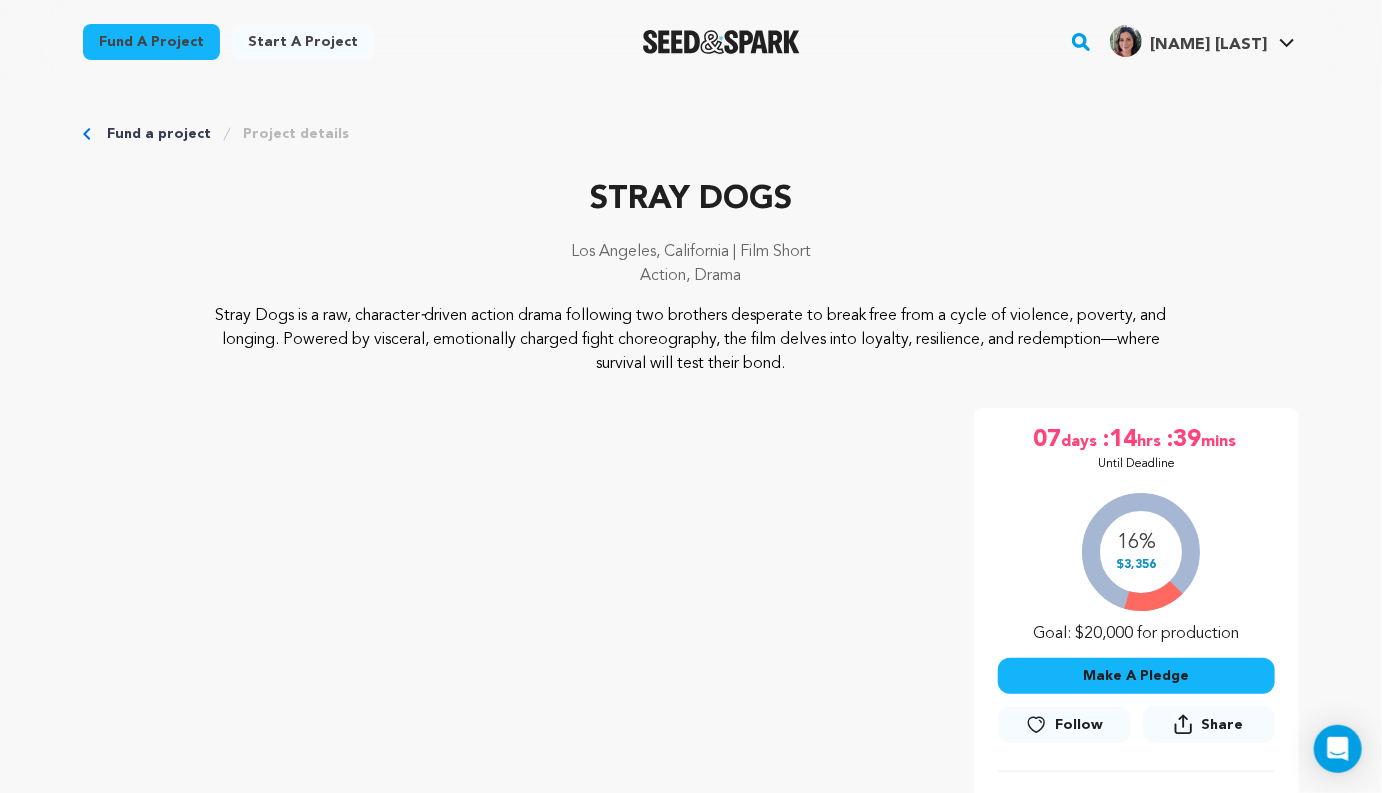 click at bounding box center [721, 42] 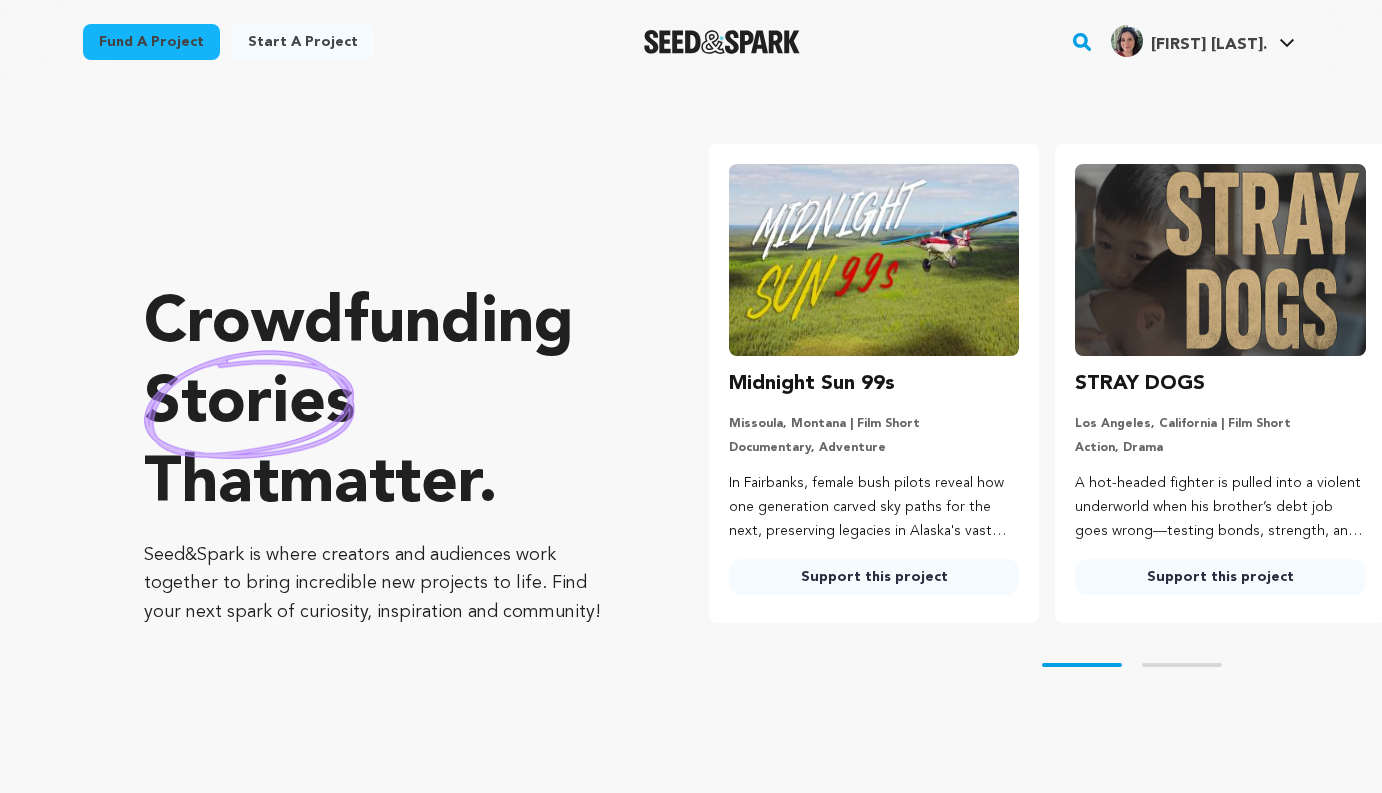 scroll, scrollTop: 0, scrollLeft: 0, axis: both 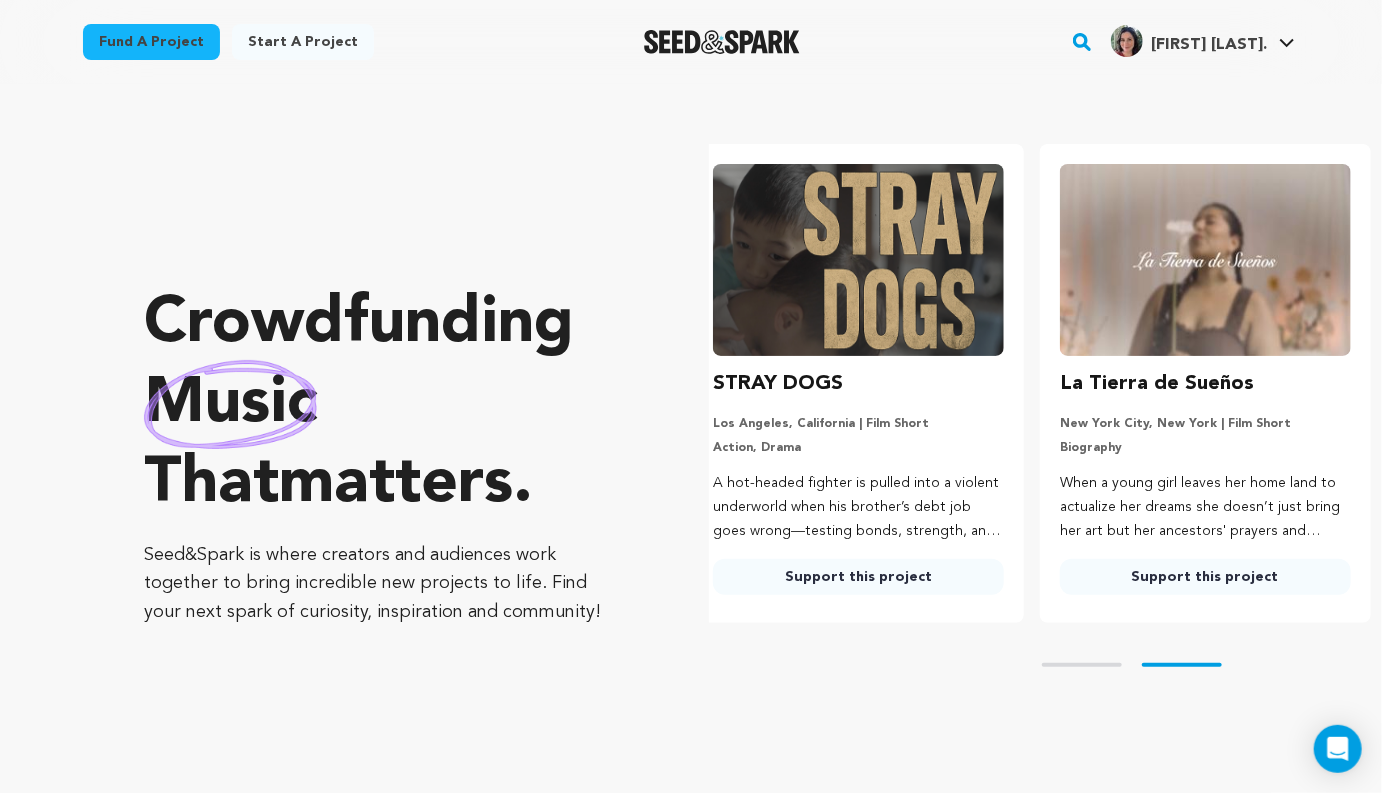 click on "Support this project" at bounding box center (1205, 577) 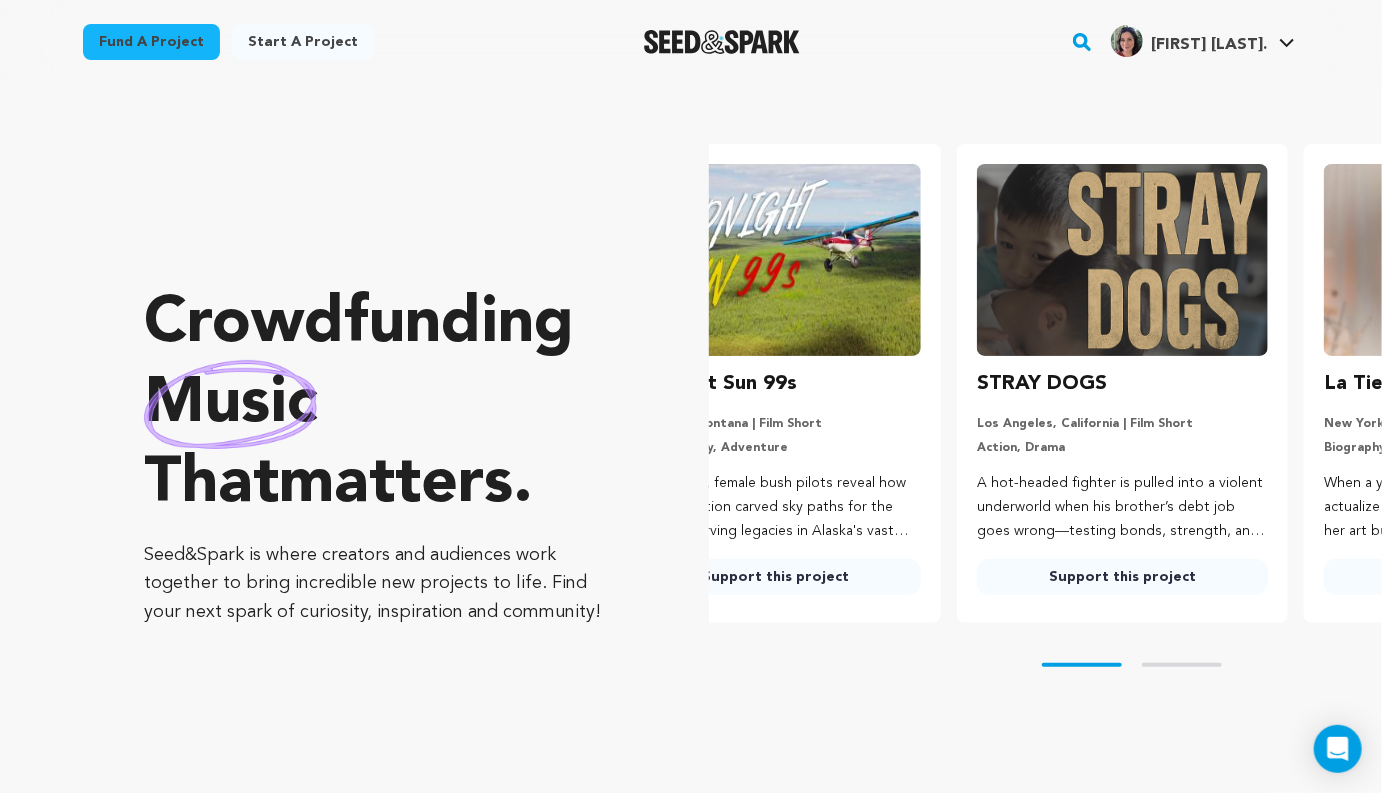 scroll, scrollTop: 0, scrollLeft: 28, axis: horizontal 